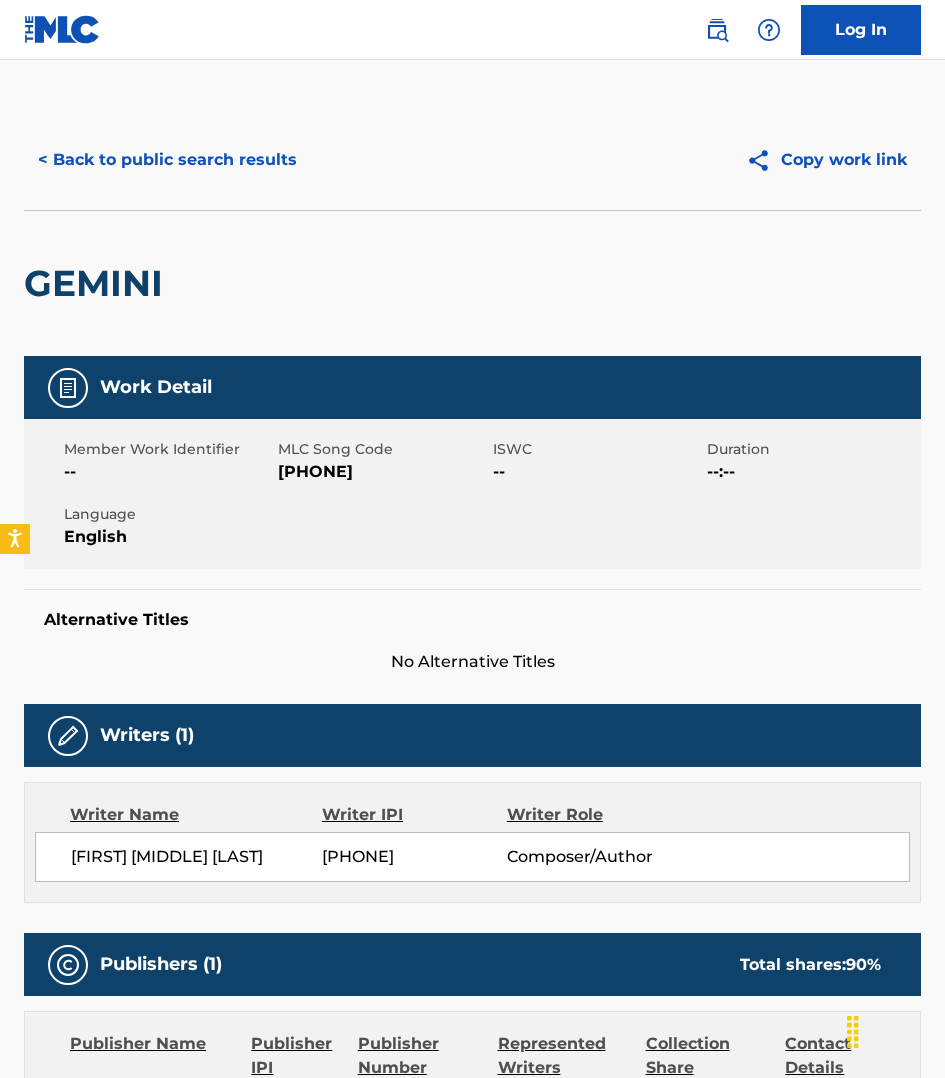 scroll, scrollTop: 0, scrollLeft: 0, axis: both 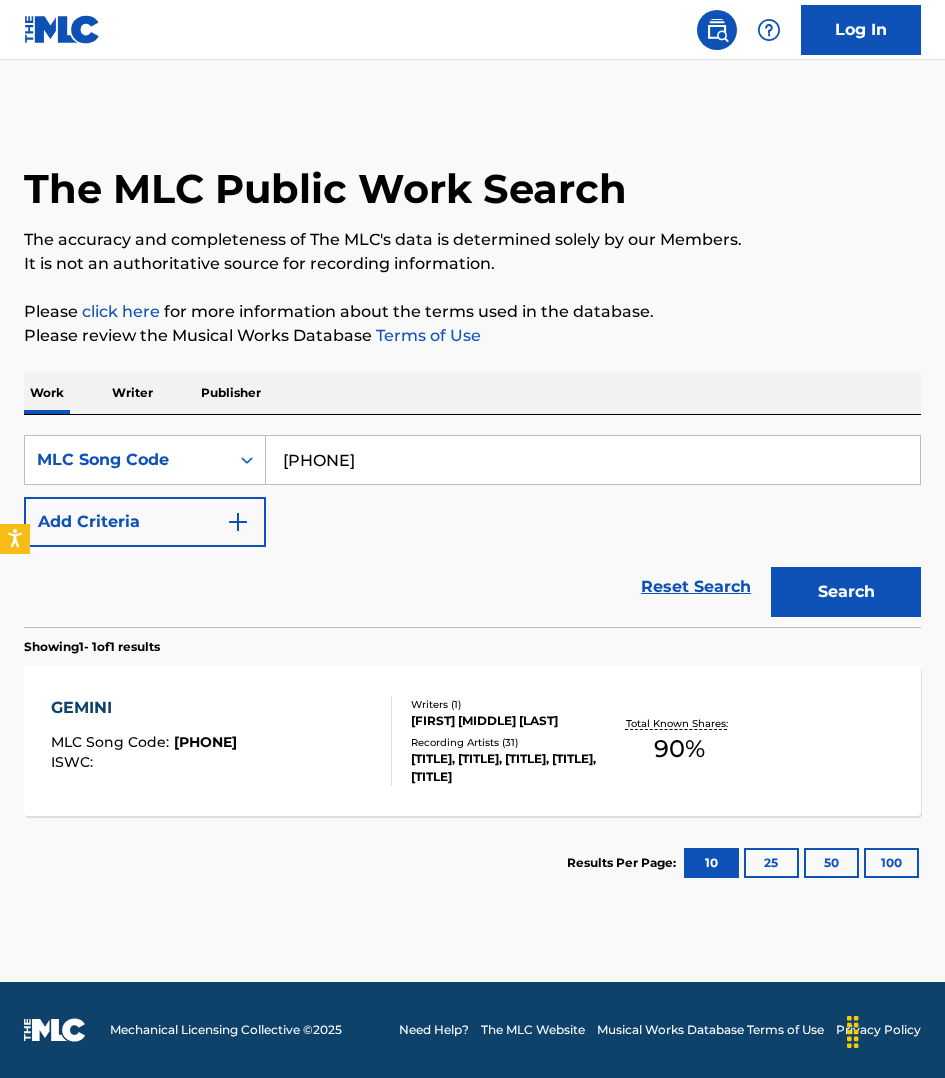 click on "Publisher" at bounding box center [231, 393] 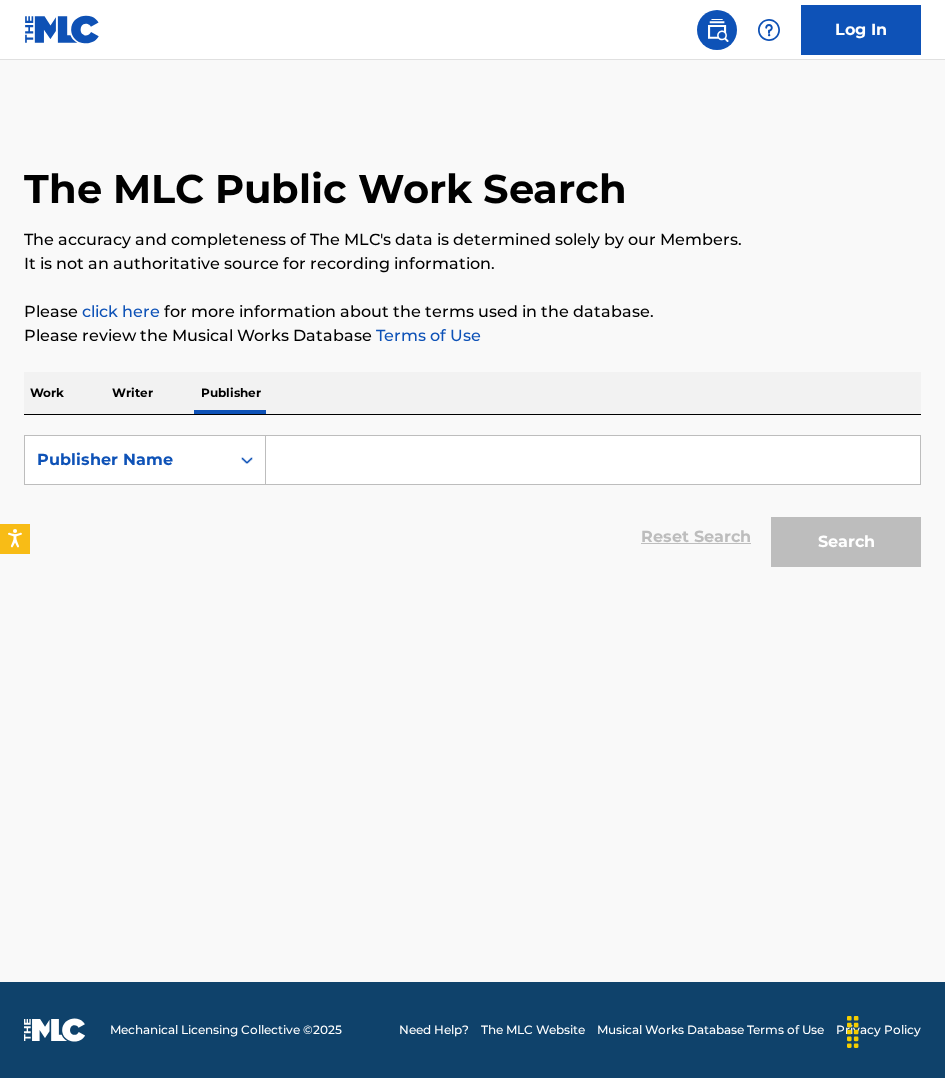 click at bounding box center (593, 460) 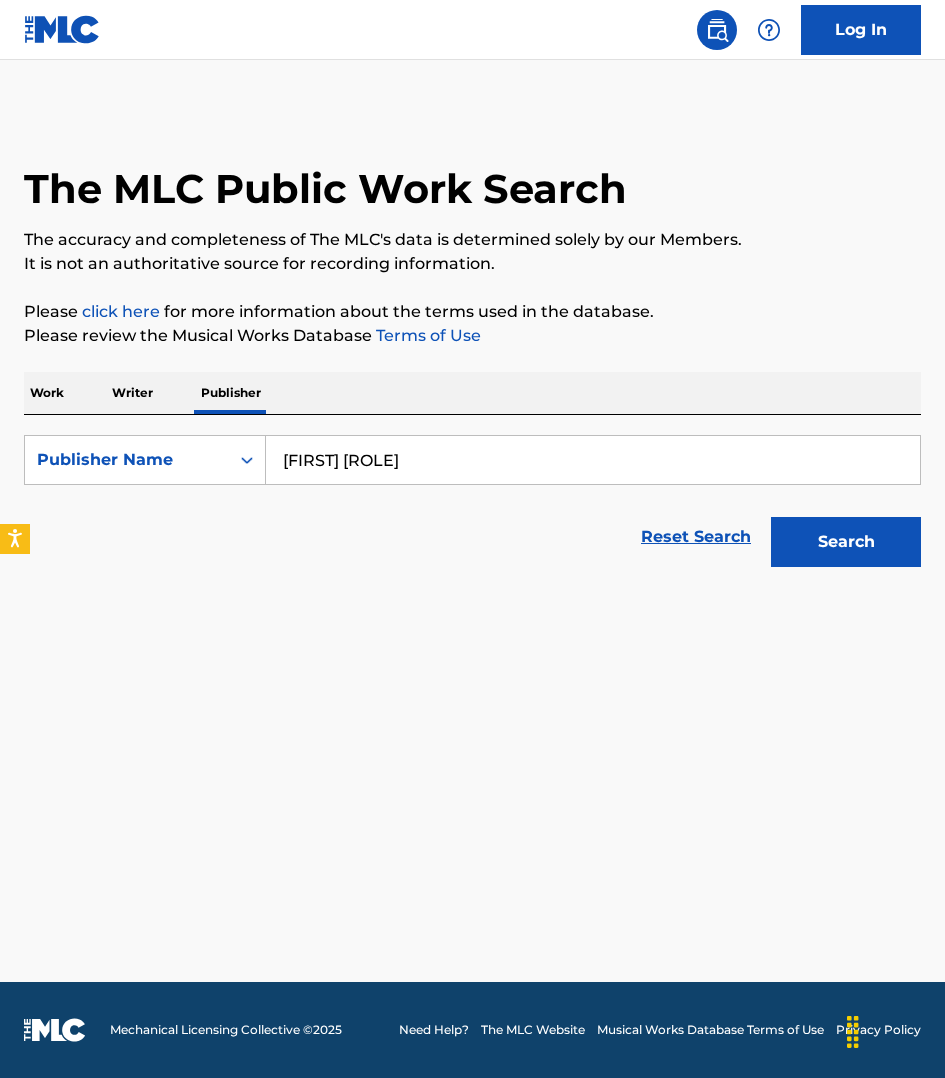 click on "Search" at bounding box center [846, 542] 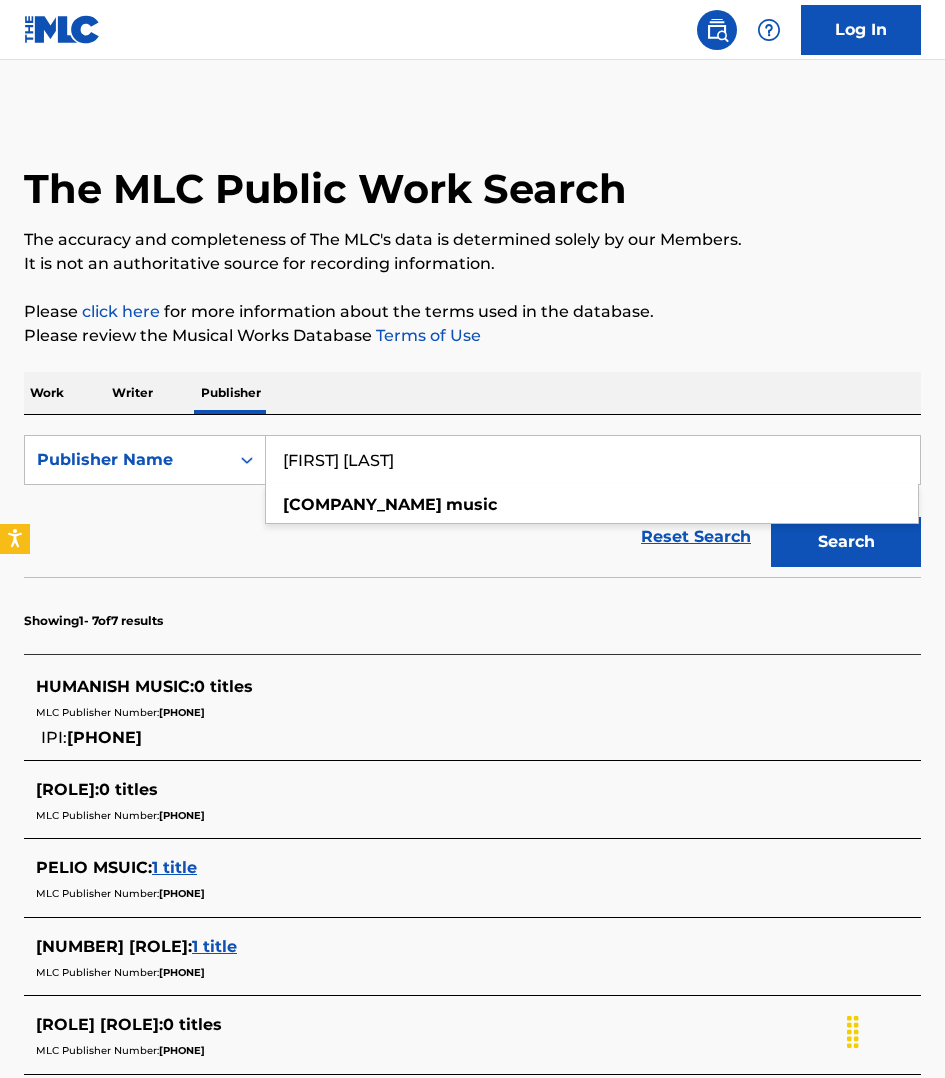 click on "Search" at bounding box center [846, 542] 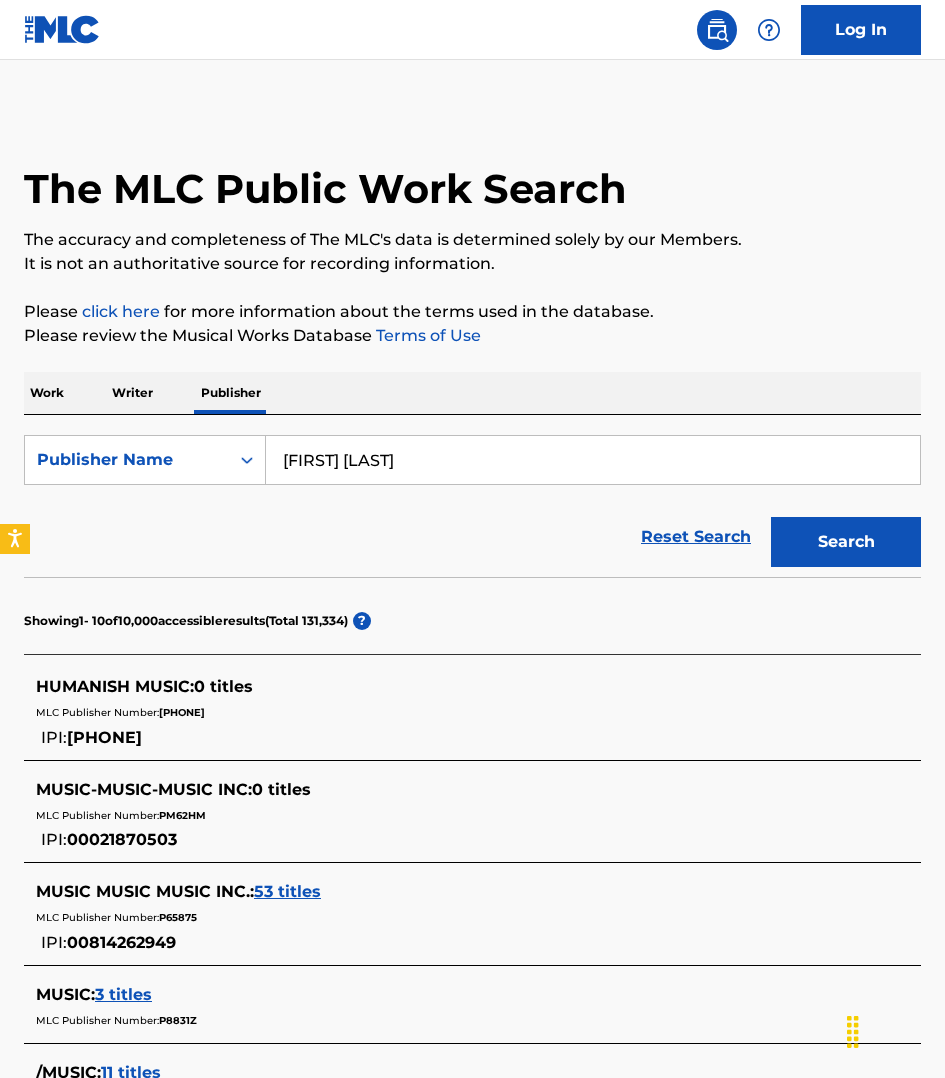 click on "[FIRST] [LAST]" at bounding box center (593, 460) 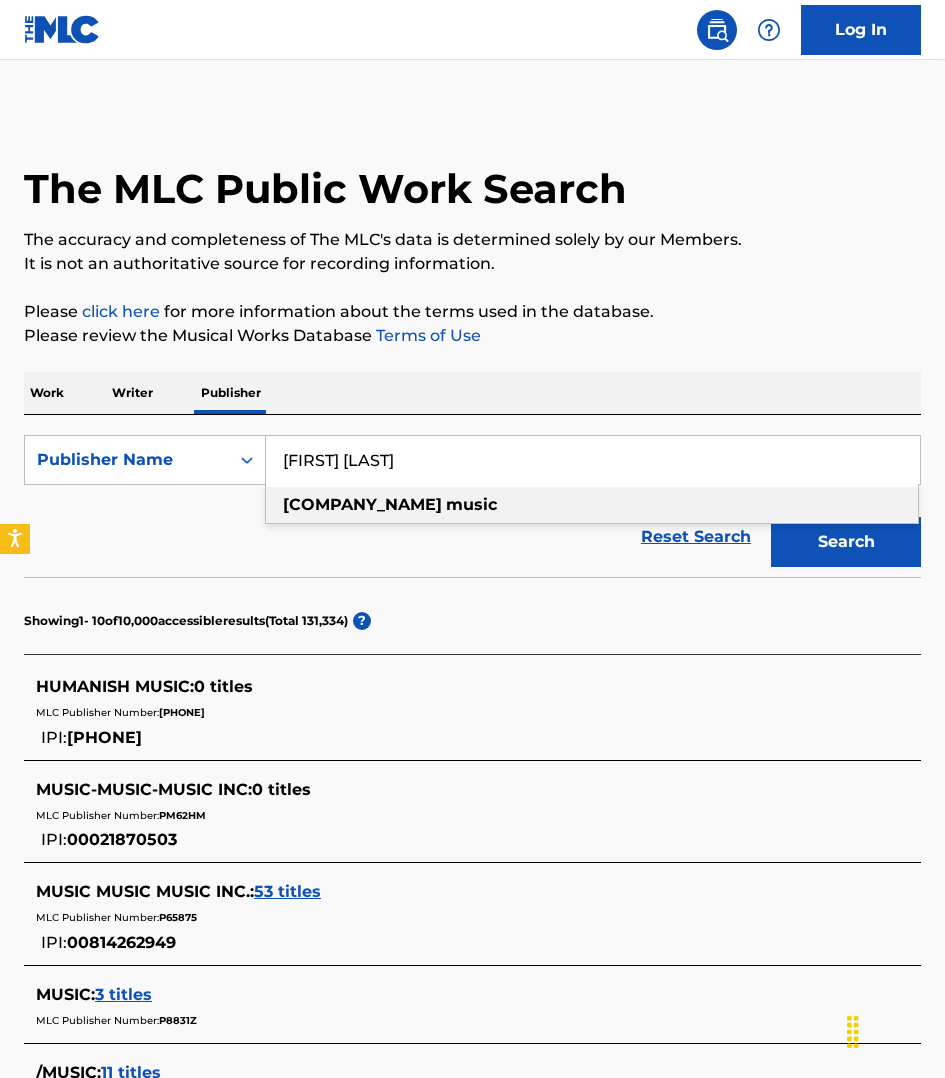 click on "[FIRST] [LAST]" at bounding box center [593, 460] 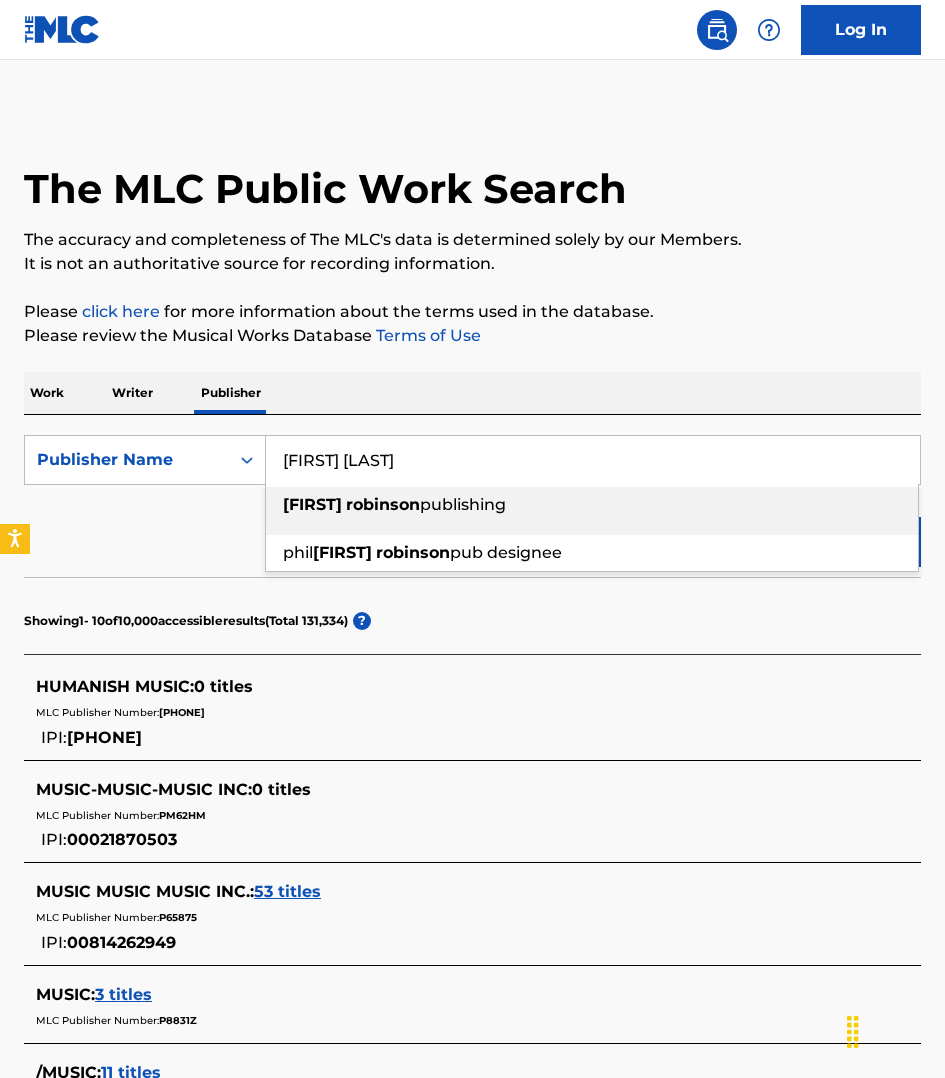 click on "[FIRST] [LAST] [ROLE]" at bounding box center [592, 505] 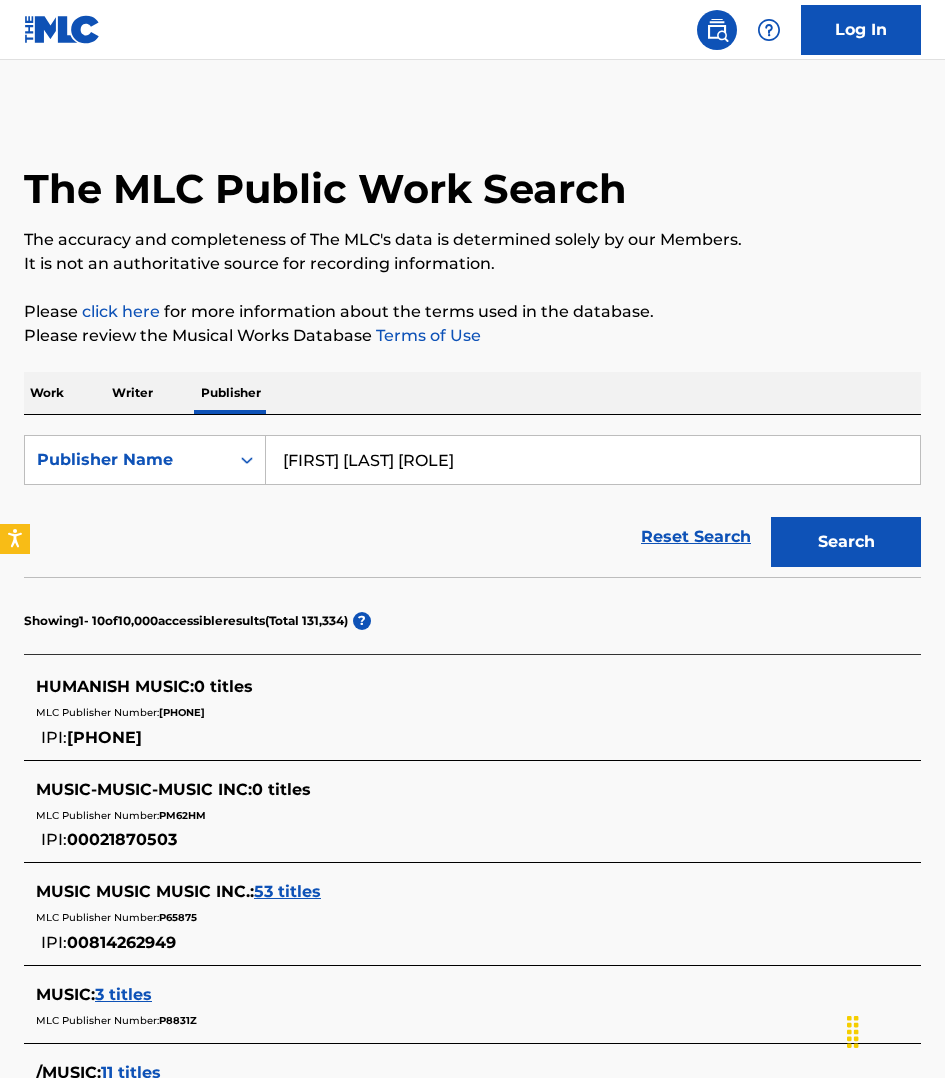 click on "Search" at bounding box center (846, 542) 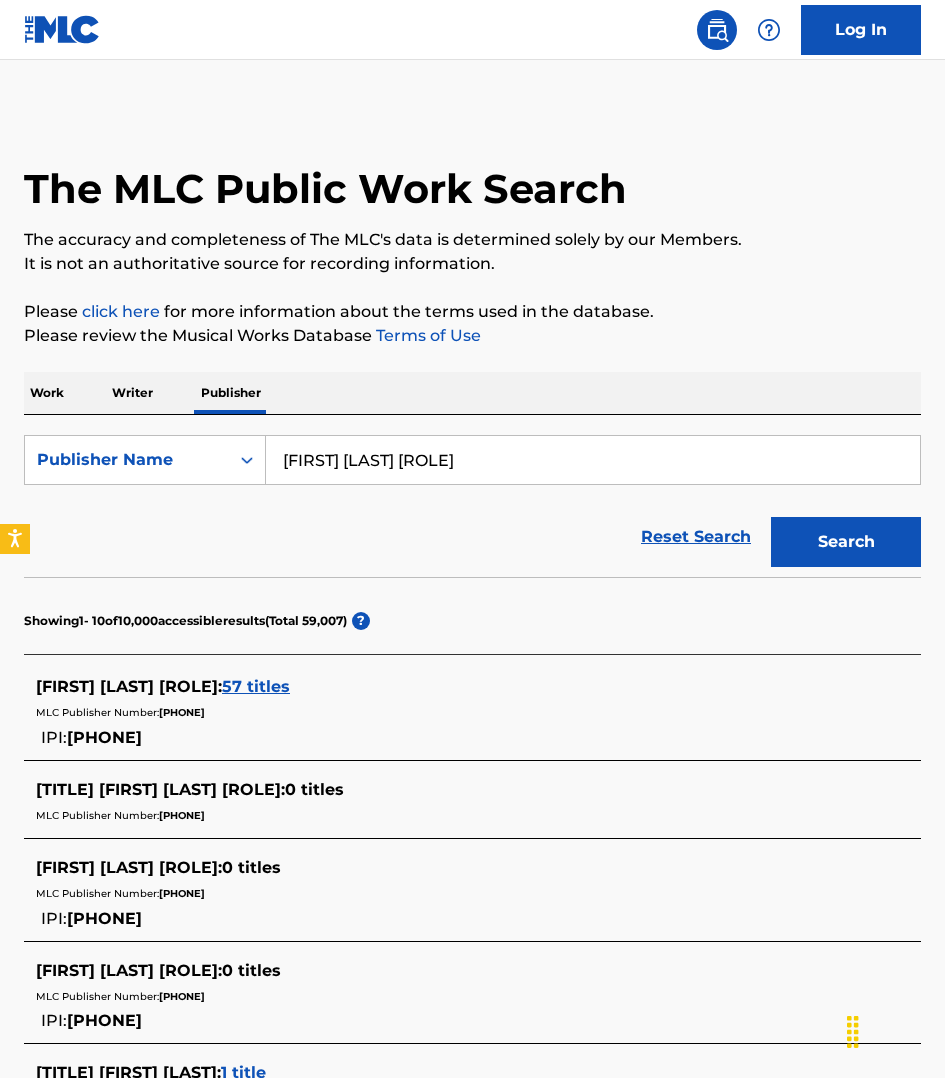 click on "57 titles" at bounding box center [256, 686] 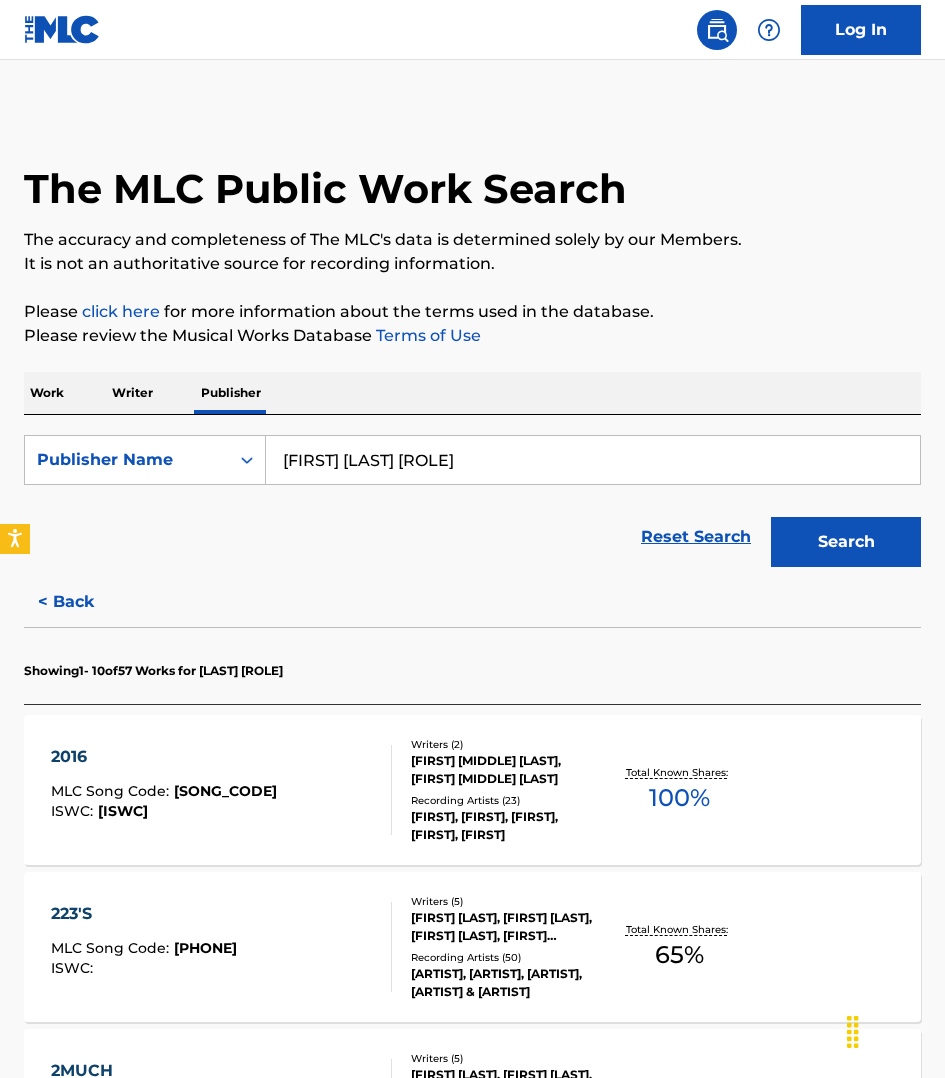 click on "[YEAR] [SONG_CODE] : [ISWC]" at bounding box center [221, 790] 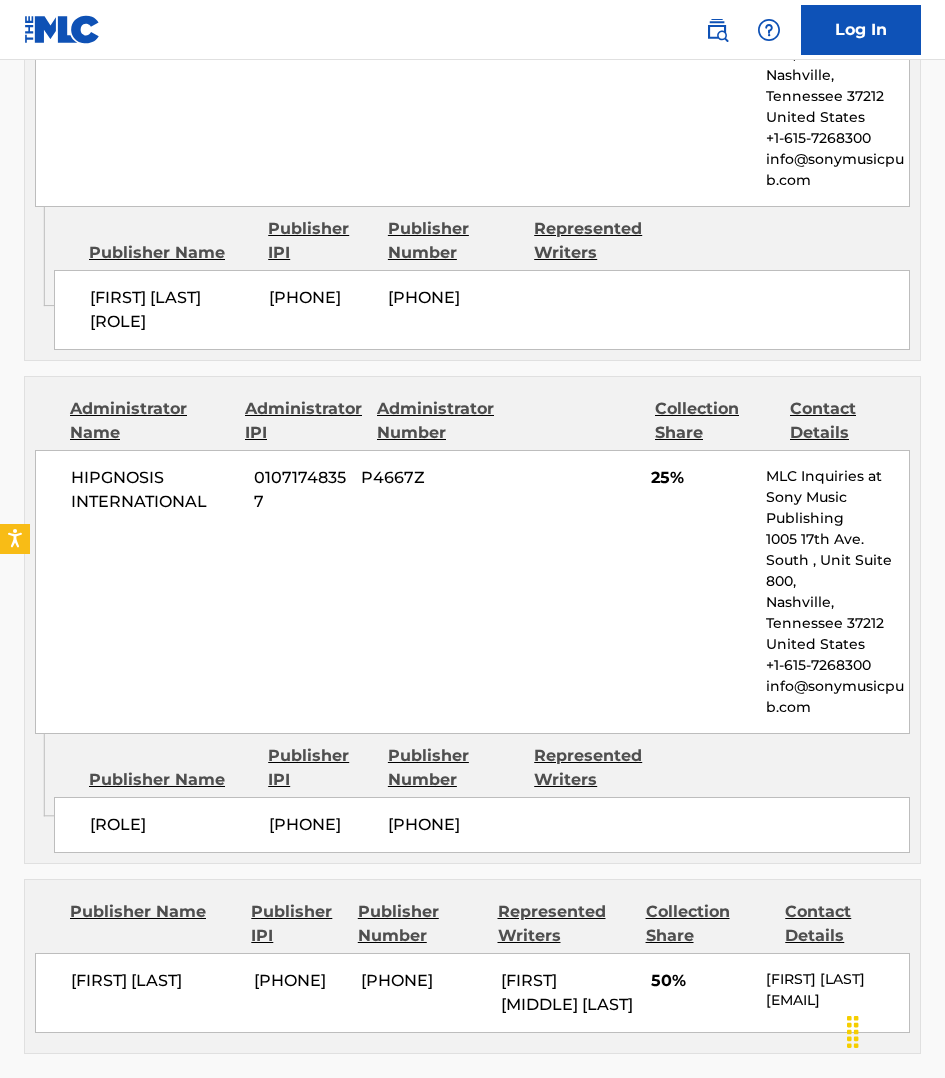 scroll, scrollTop: 1187, scrollLeft: 0, axis: vertical 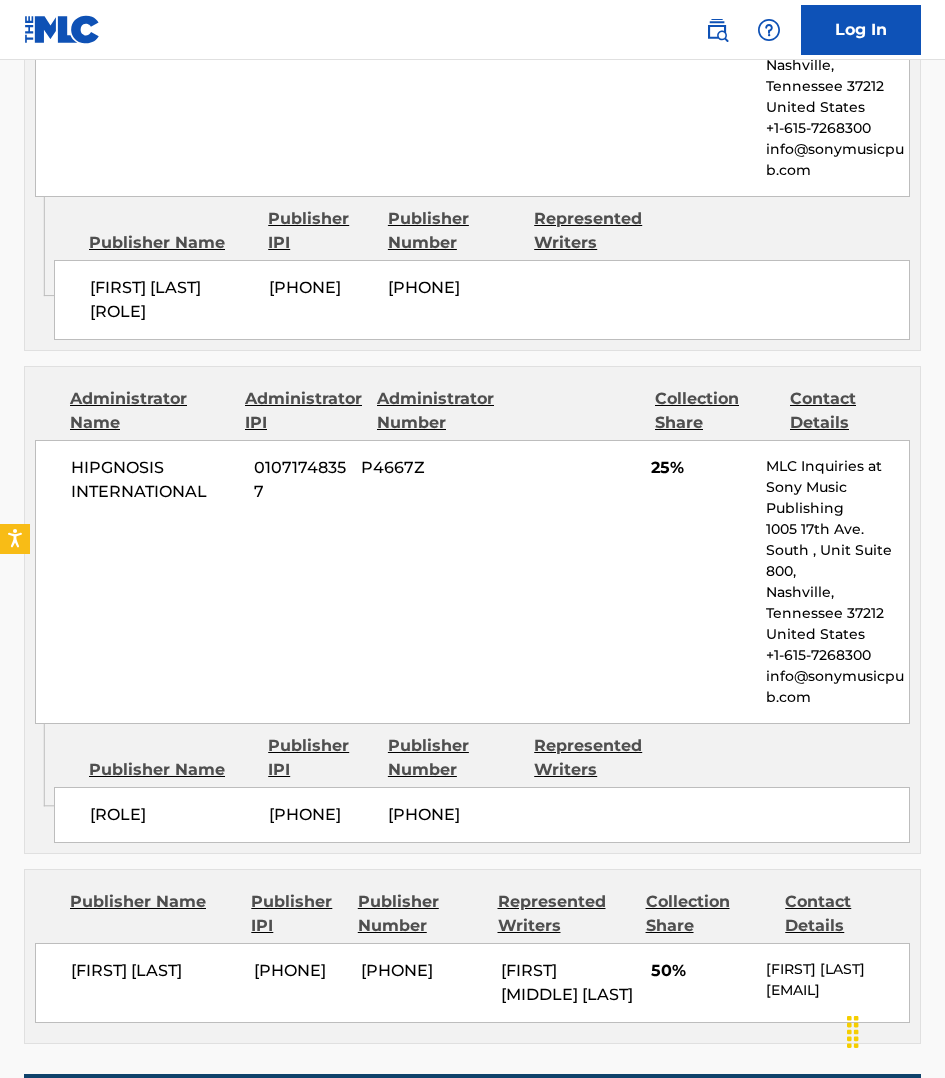 click on "Administrator Name Administrator IPI Administrator Number Collection Share Contact Details [COMPANY_NAME] [IPI] [PHONE] [PERCENTAGE] [COMPANY_NAME] [ADDRESS] [PHONE] [EMAIL] Admin Original Publisher Connecting Line Publisher Name Publisher IPI Publisher Number Represented Writers [COMPANY_NAME] [IPI] [PHONE] Administrator Name Administrator IPI Administrator Number Collection Share Contact Details [COMPANY_NAME] [IPI] [PHONE] [PERCENTAGE] [COMPANY_NAME] [ADDRESS] [PHONE] [EMAIL] Admin Original Publisher Connecting Line Publisher Name Publisher IPI Publisher Number Represented Writers [COMPANY_NAME] [IPI] [PHONE] Publisher Name Publisher IPI Publisher Number Represented Writers Collection Share %" at bounding box center (472, 402) 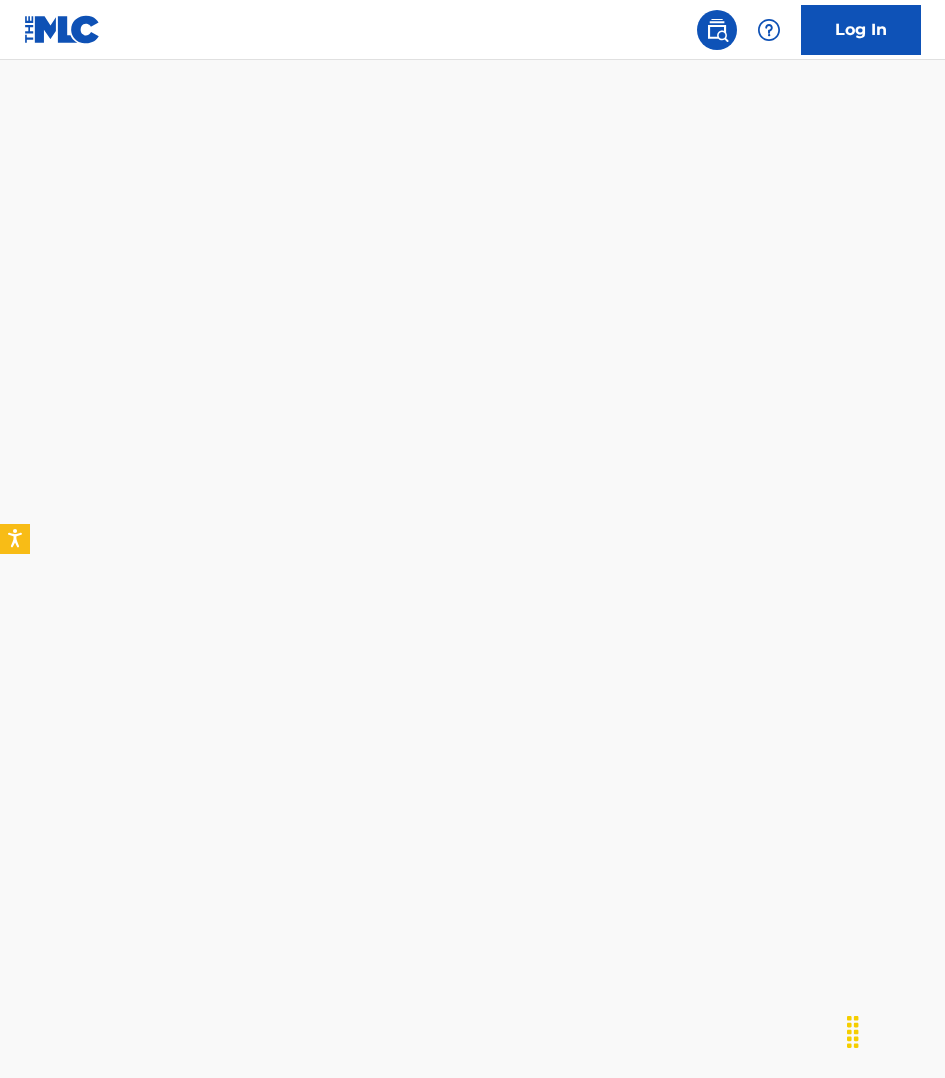 scroll, scrollTop: 0, scrollLeft: 0, axis: both 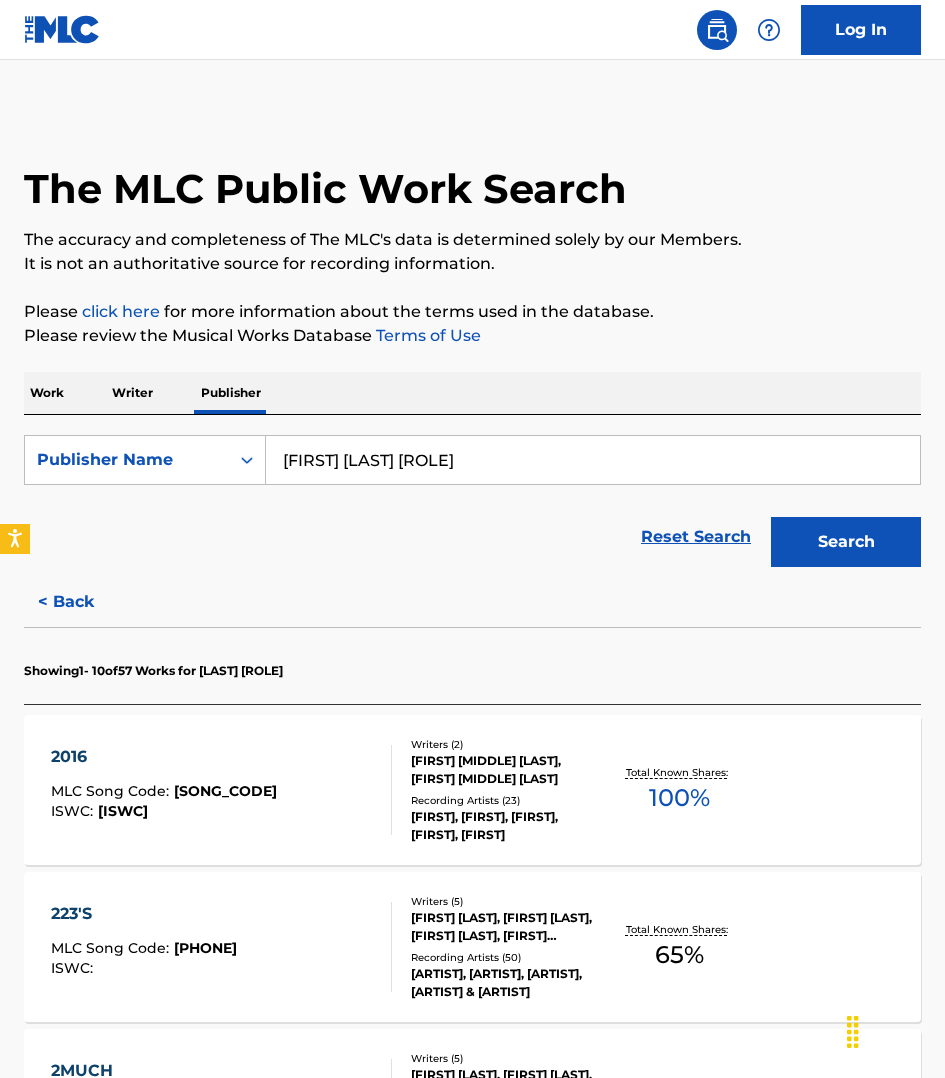 click on "Work" at bounding box center (47, 393) 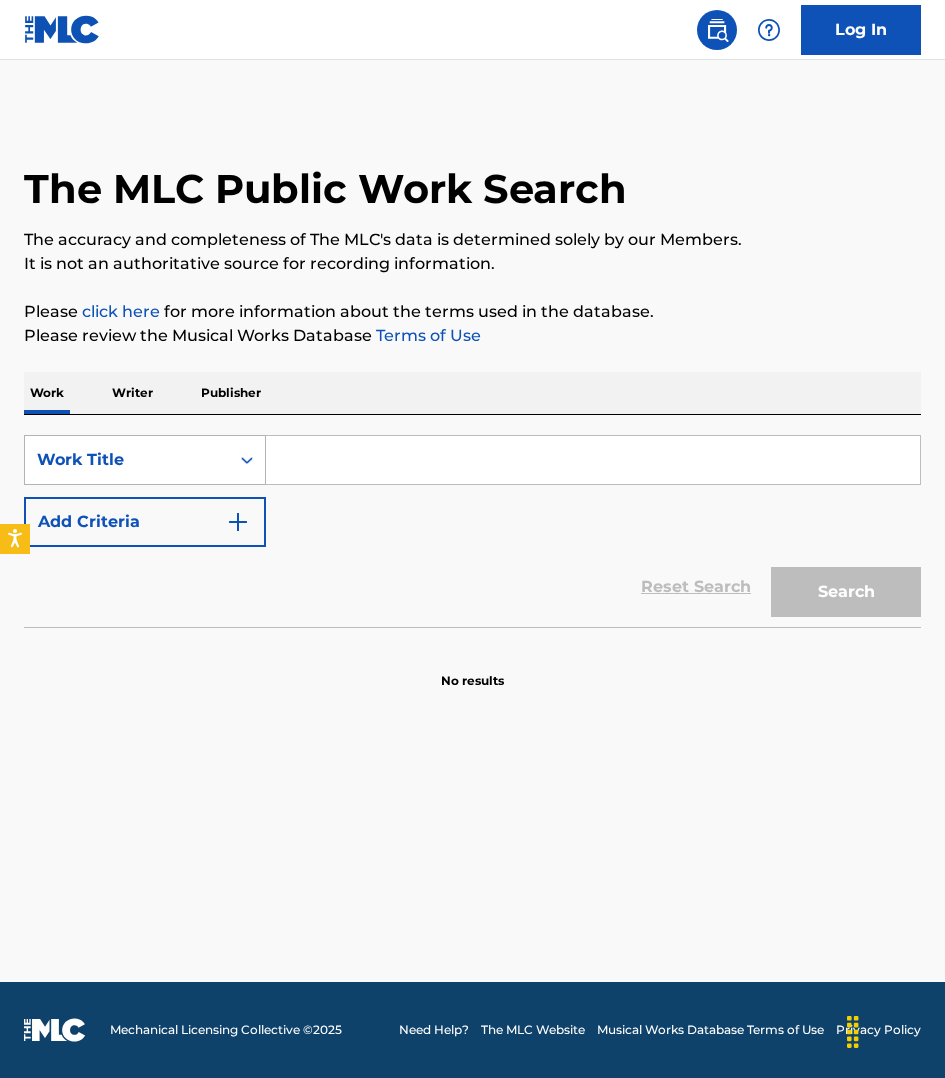 click on "Work Title" at bounding box center (127, 460) 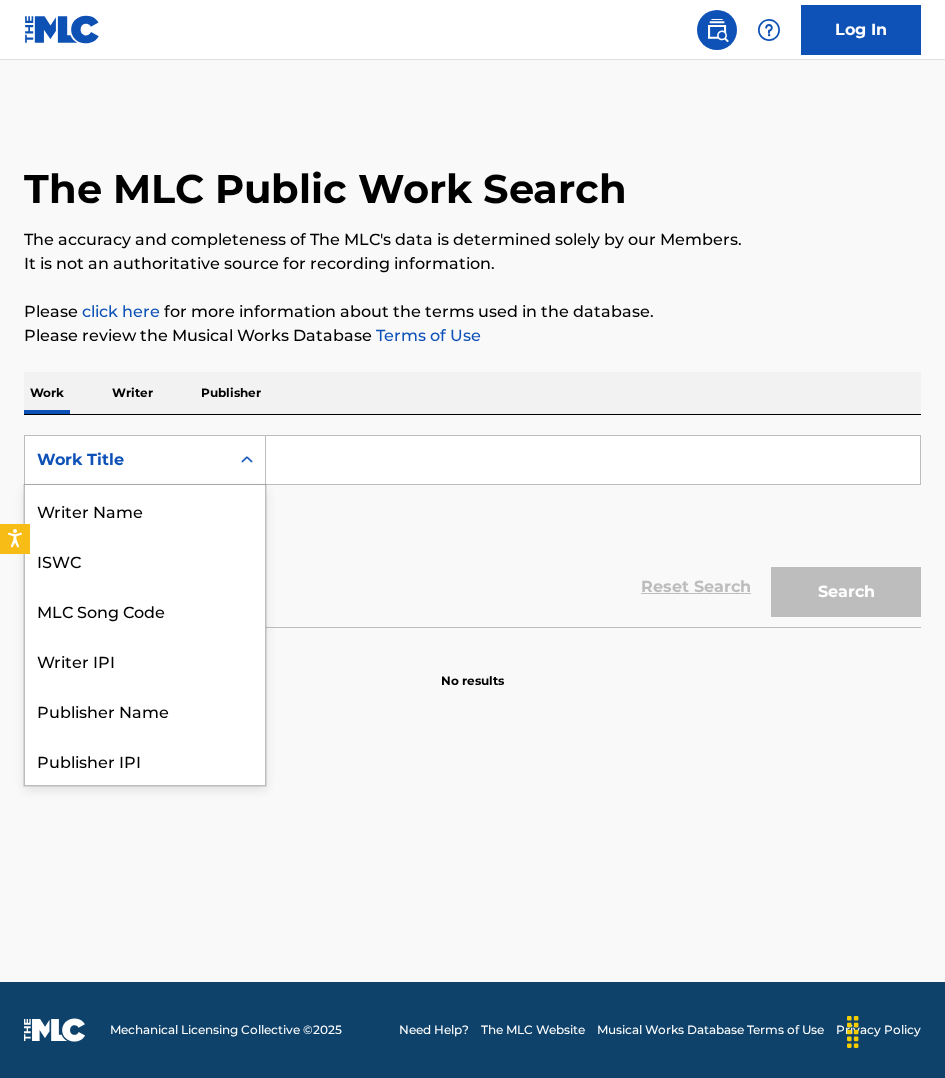 scroll, scrollTop: 100, scrollLeft: 0, axis: vertical 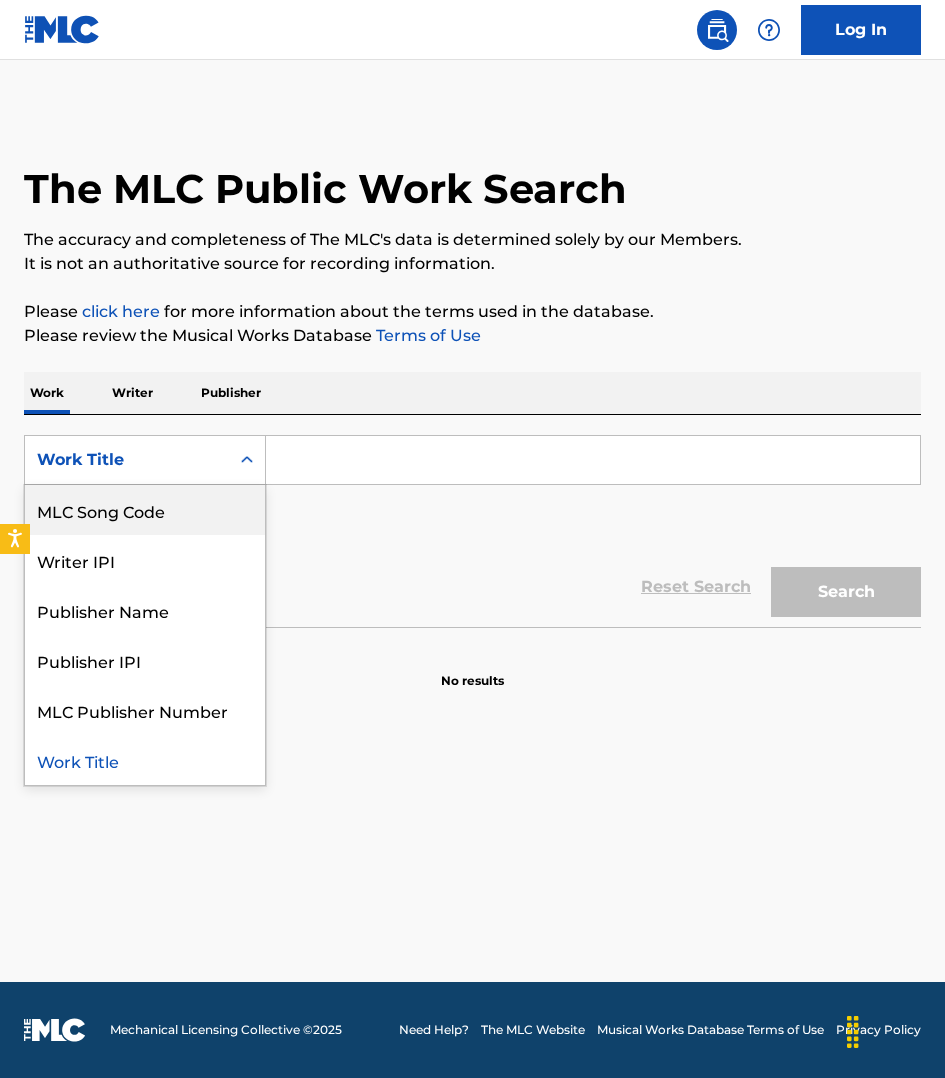 click on "MLC Song Code" at bounding box center [145, 510] 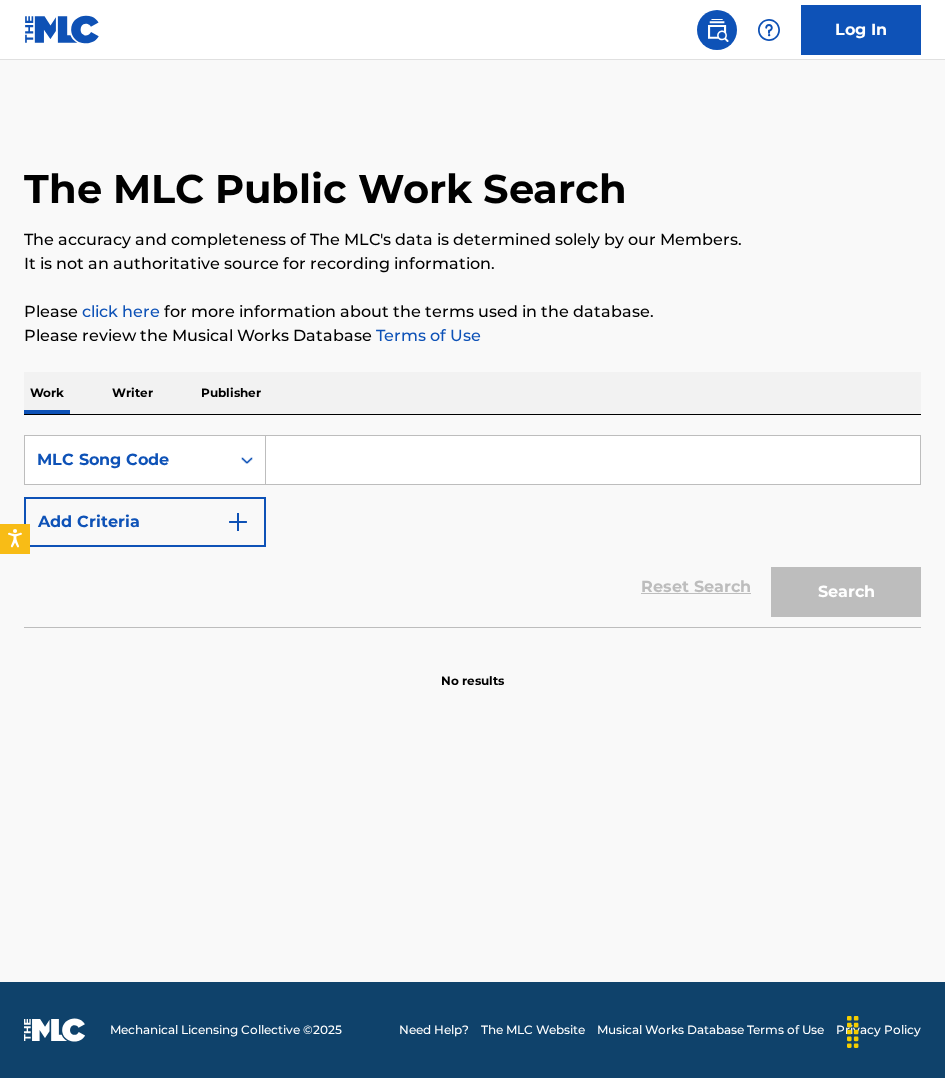 click at bounding box center [593, 460] 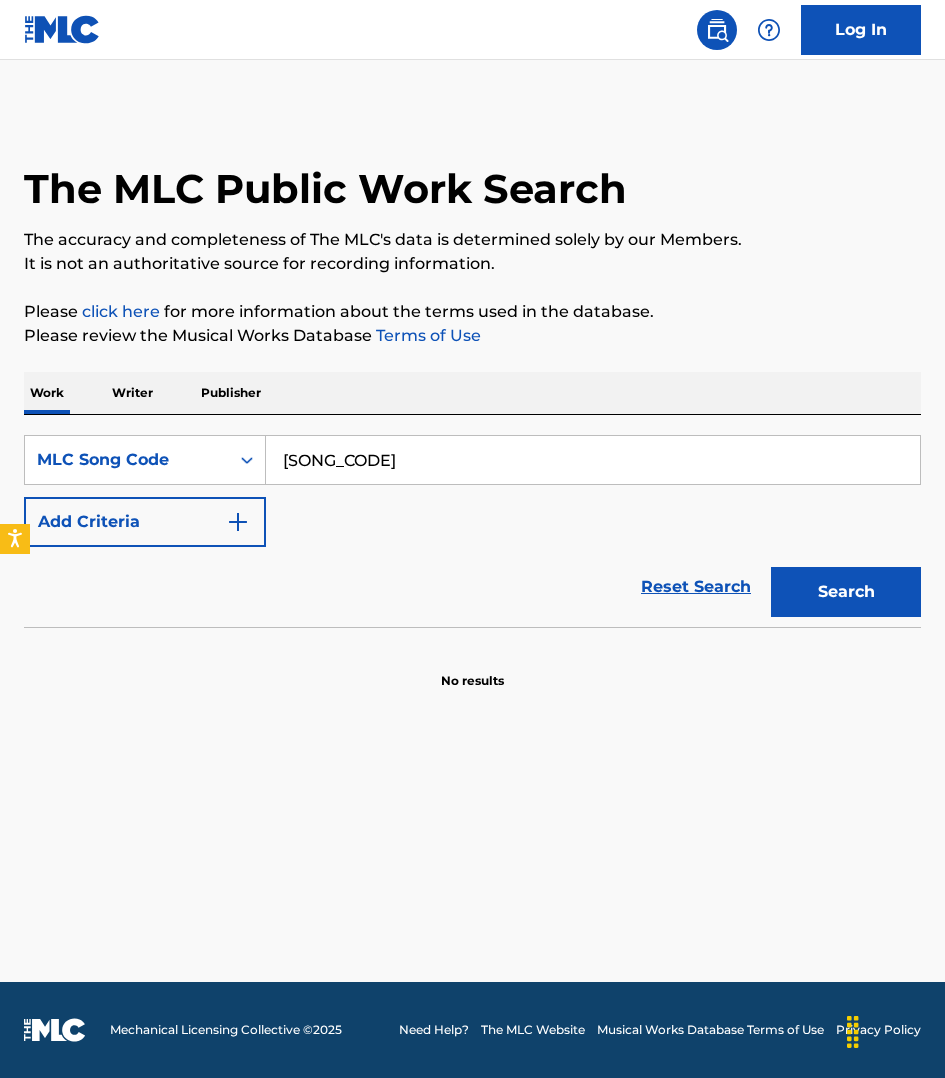 type on "[SONG_CODE]" 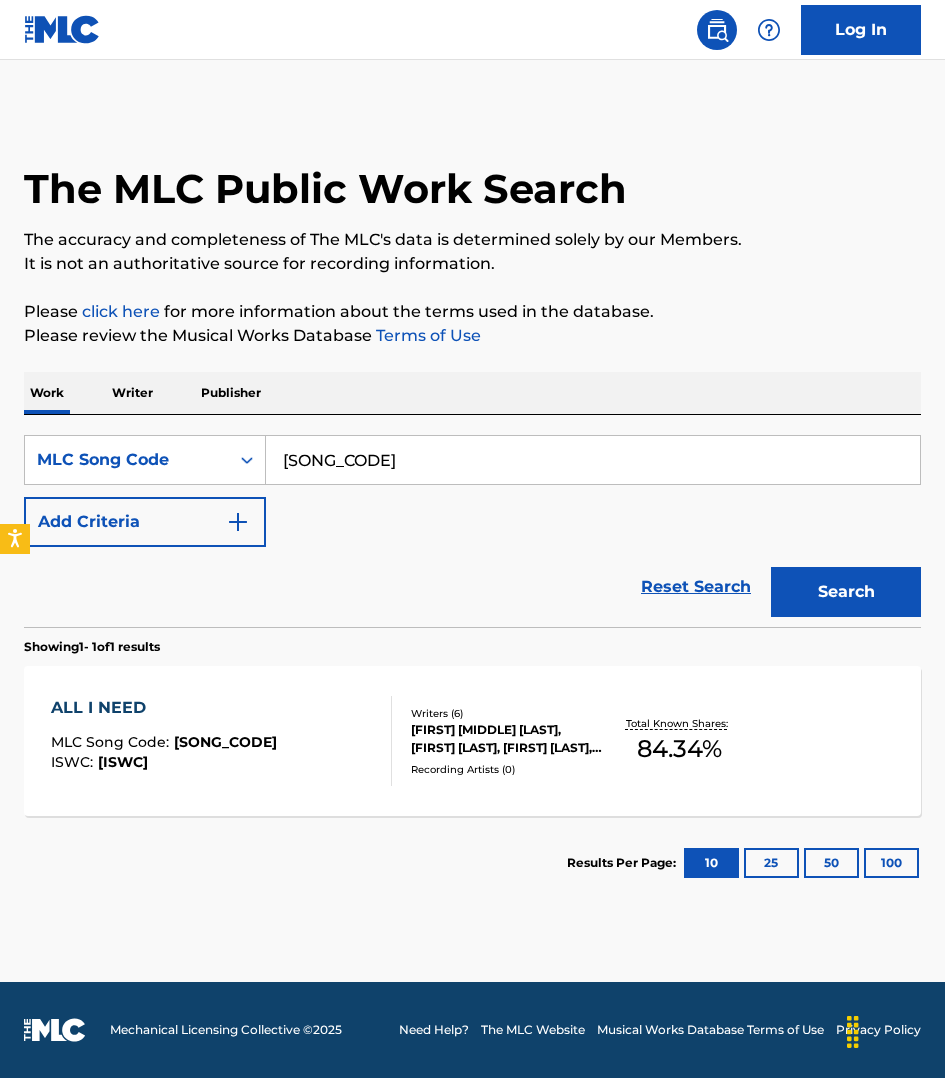 click on "[SONG_CODE] : [ISWC]" at bounding box center [221, 741] 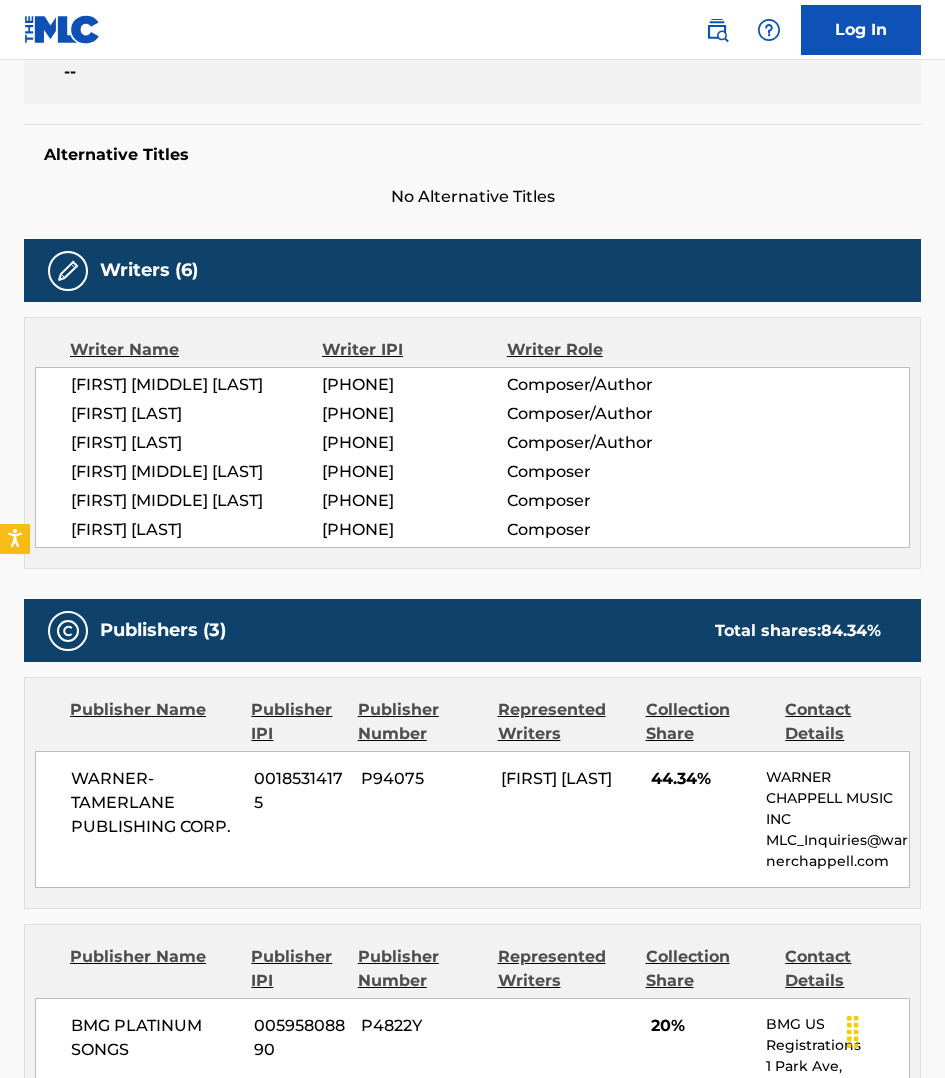 scroll, scrollTop: 437, scrollLeft: 0, axis: vertical 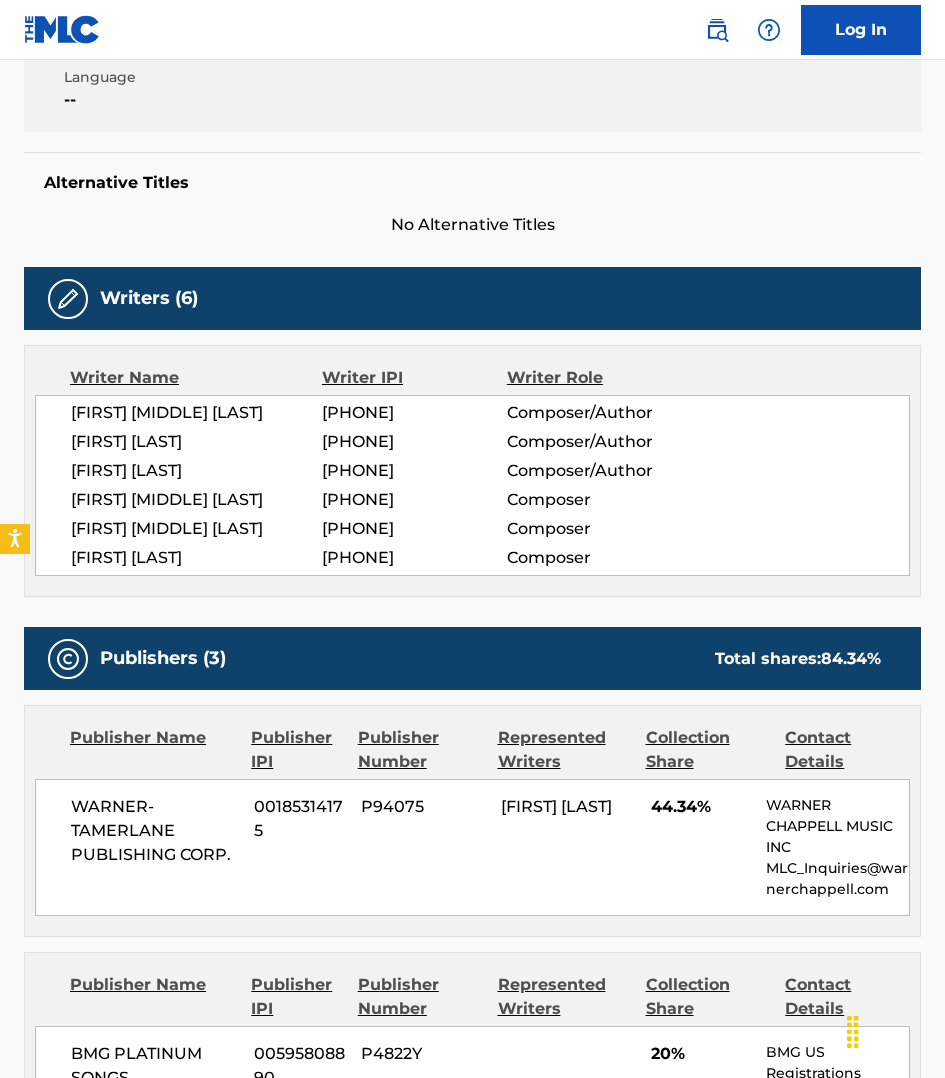 click on "[FIRST] [MIDDLE] [LAST]" at bounding box center (196, 413) 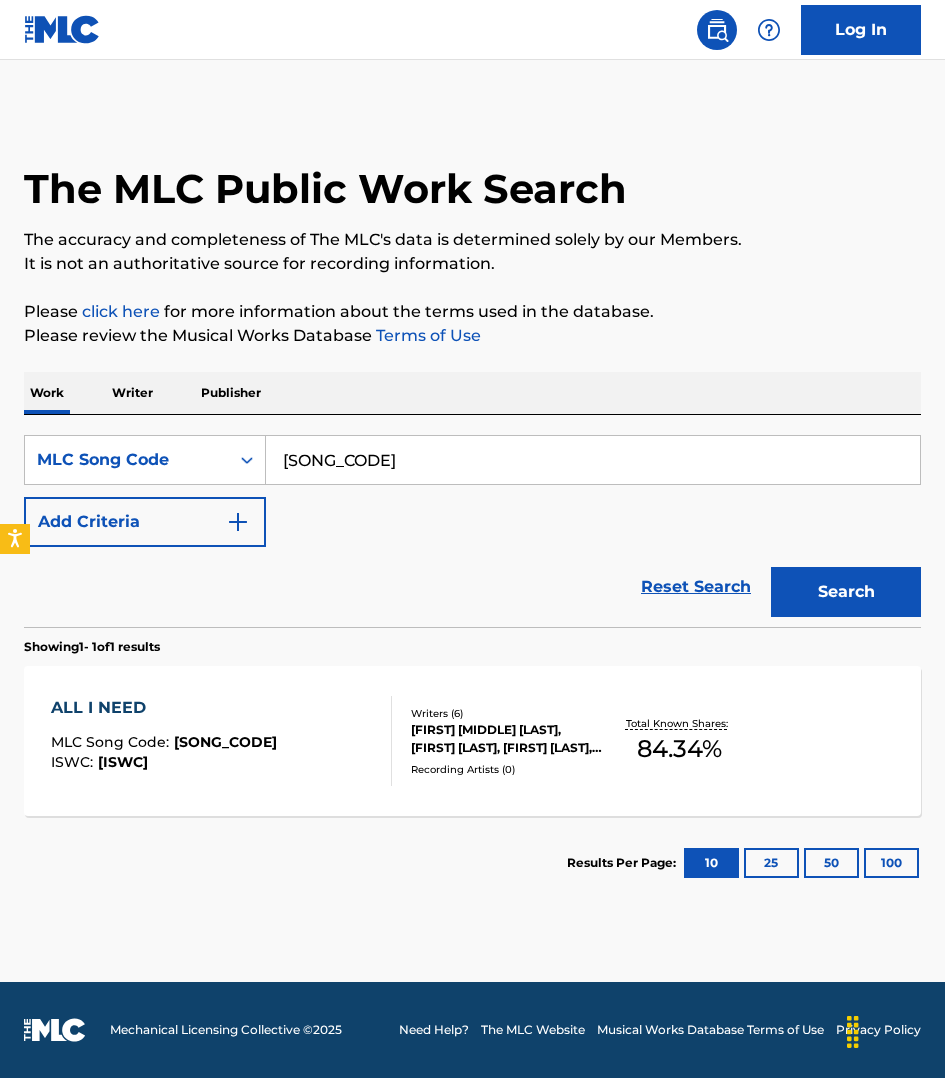 click on "[SONG_CODE]" at bounding box center (593, 460) 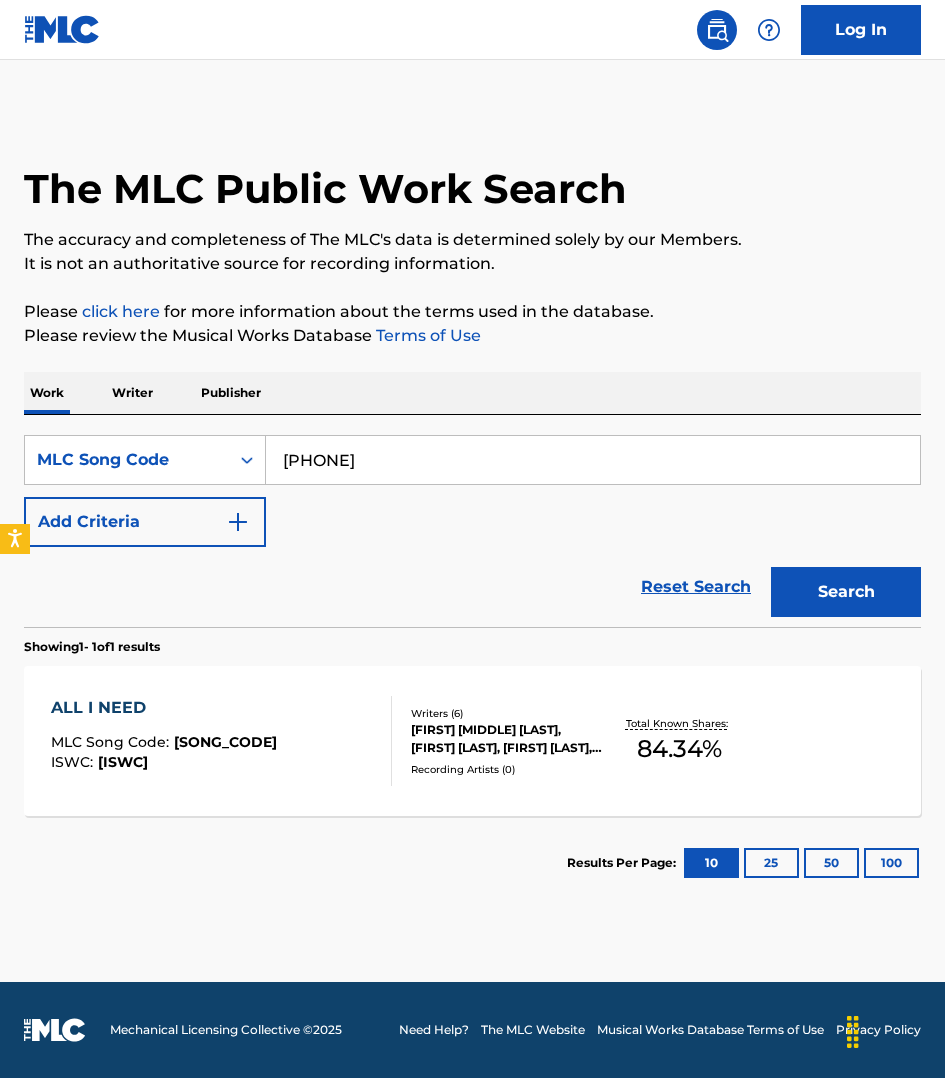 click on "Search" at bounding box center (846, 592) 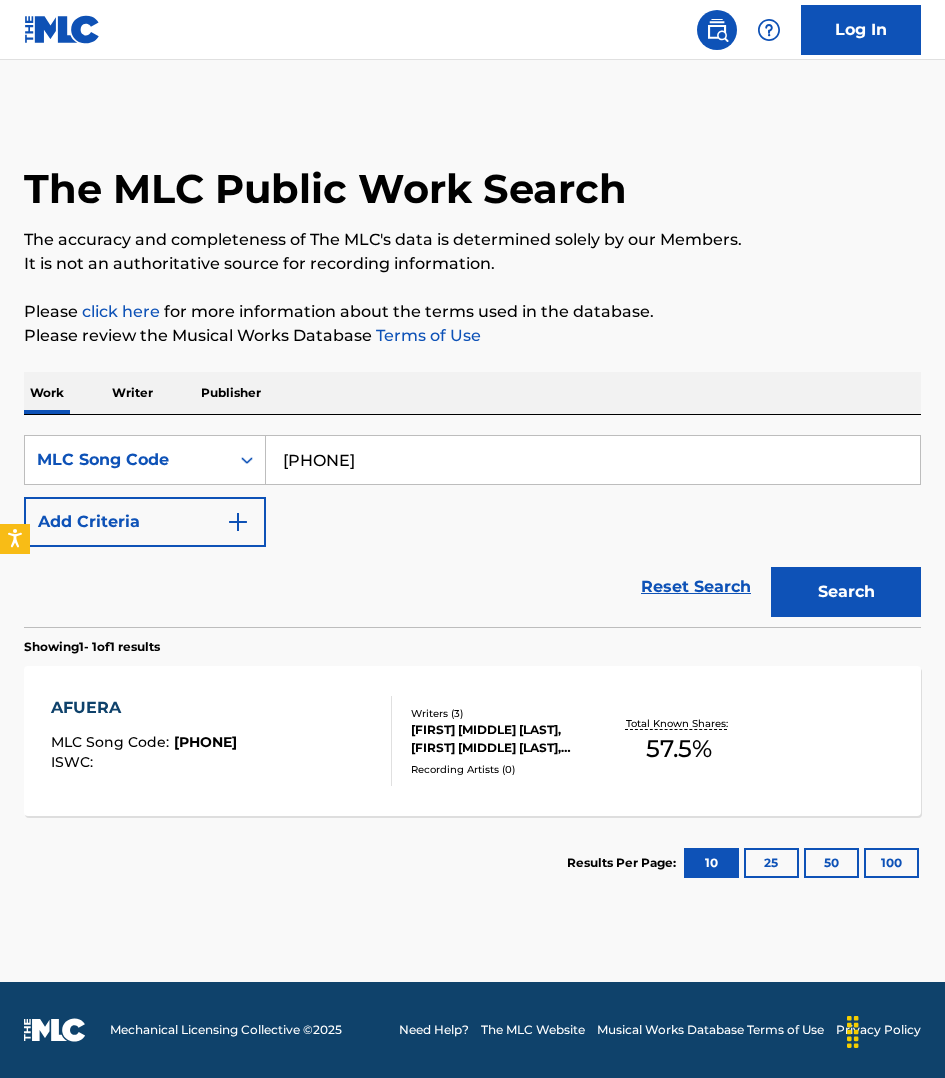 click on "[PHONE]" at bounding box center (593, 460) 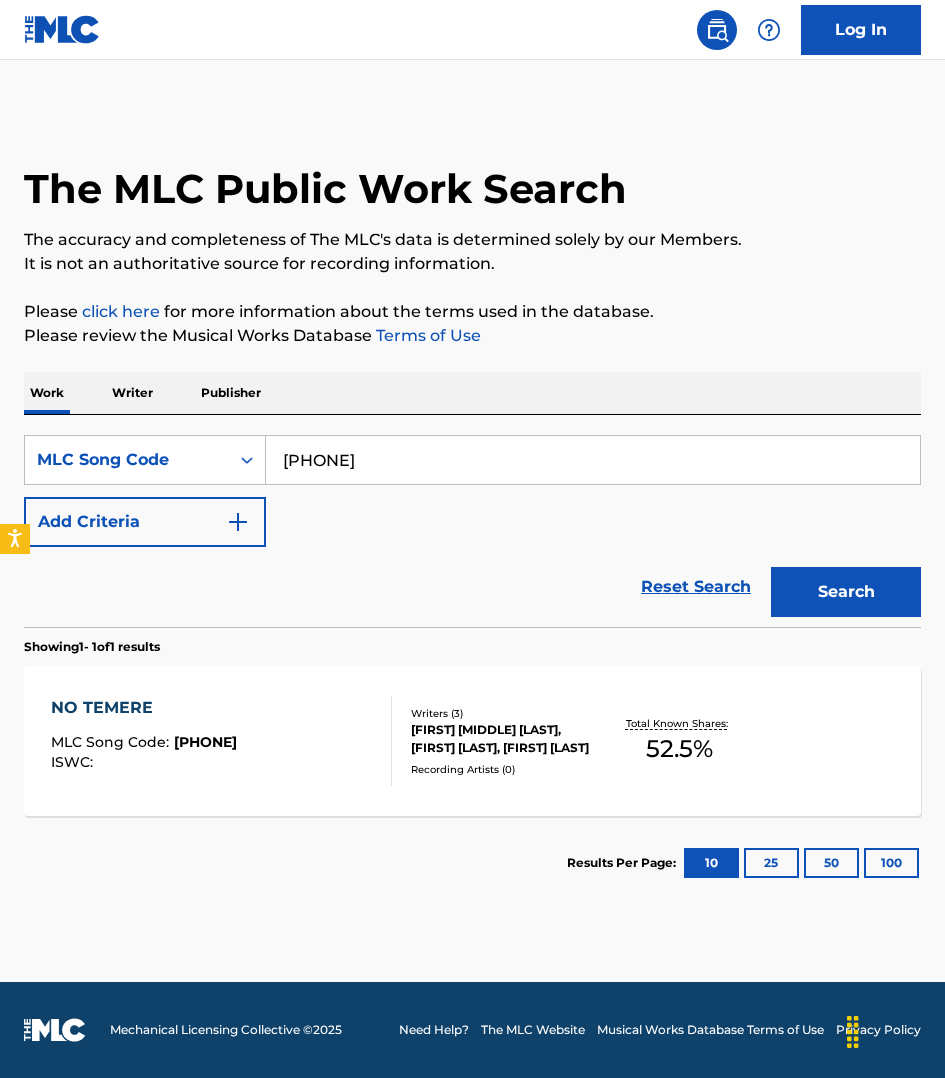 click on "Results Per Page: 10 25 50 100" at bounding box center (472, 863) 